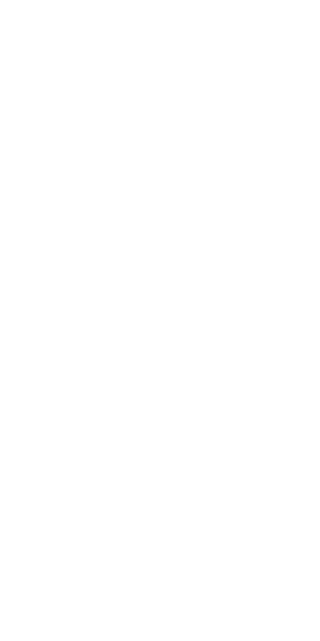 scroll, scrollTop: 0, scrollLeft: 0, axis: both 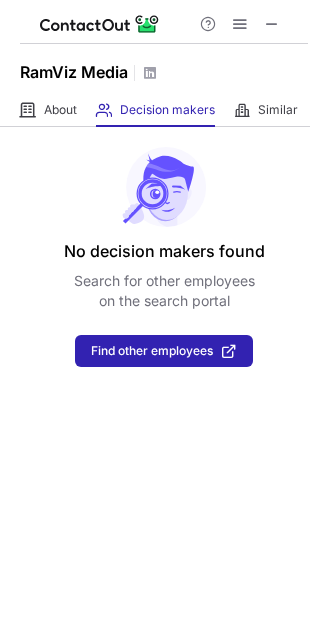click on "RamViz Media" at bounding box center (160, 69) 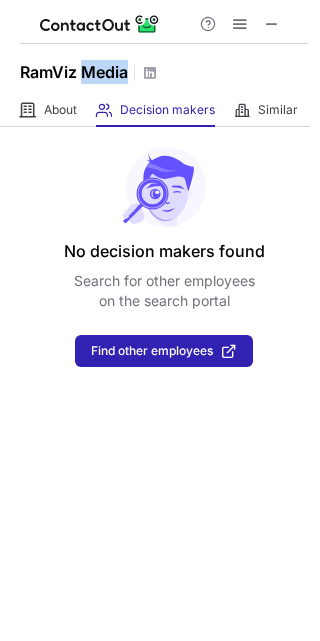click on "RamViz Media" at bounding box center [160, 69] 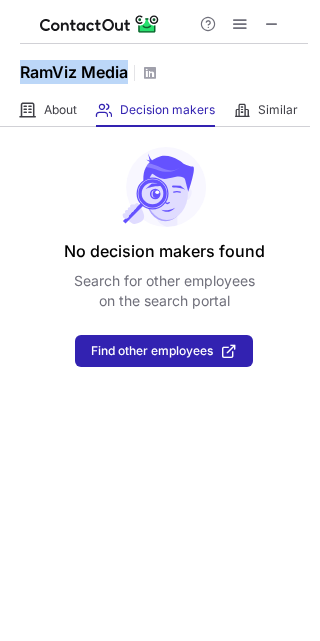 click on "RamViz Media" at bounding box center [160, 69] 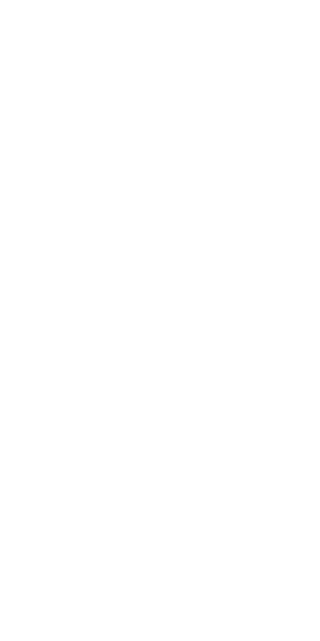 scroll, scrollTop: 0, scrollLeft: 0, axis: both 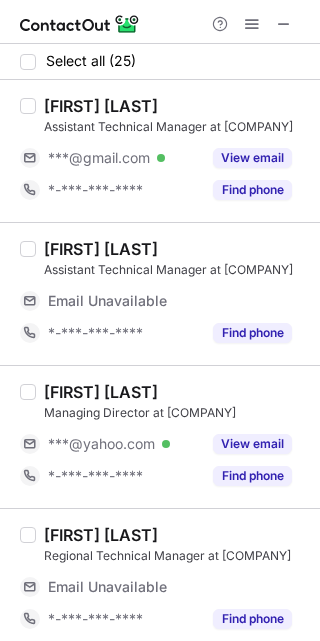 click on "[FIRST] [LAST]" at bounding box center (101, 106) 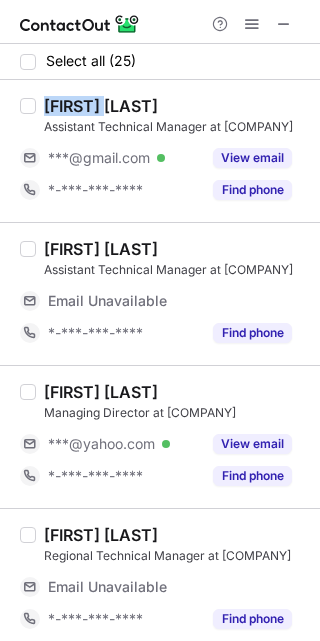 click on "[FIRST] [LAST]" at bounding box center [101, 106] 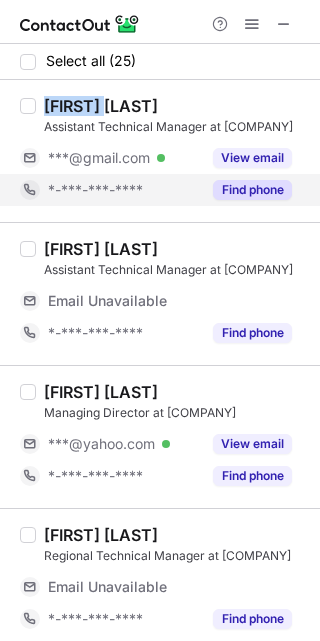 copy on "[FIRST]" 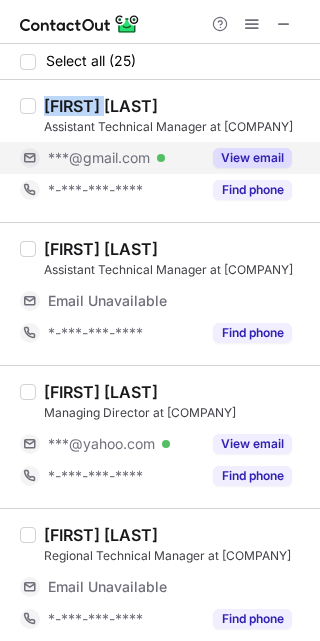 click on "View email" at bounding box center [252, 158] 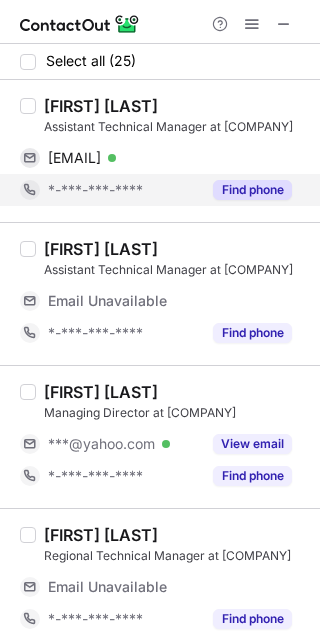 drag, startPoint x: 149, startPoint y: 162, endPoint x: 168, endPoint y: 184, distance: 29.068884 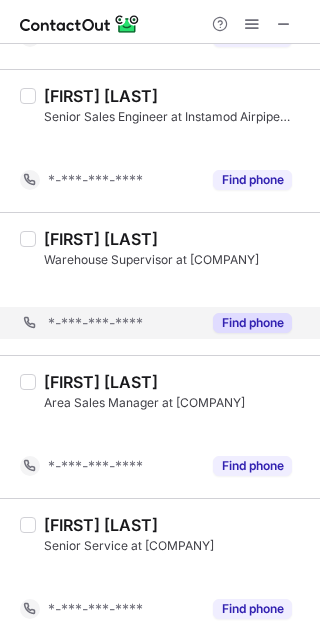scroll, scrollTop: 0, scrollLeft: 0, axis: both 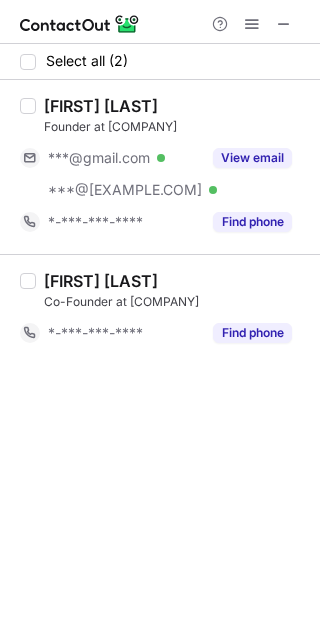 click on "[FIRST] [LAST]" at bounding box center [176, 281] 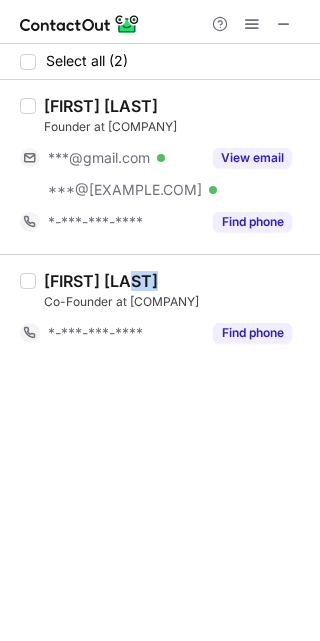 click on "[FIRST] [LAST]" at bounding box center (176, 281) 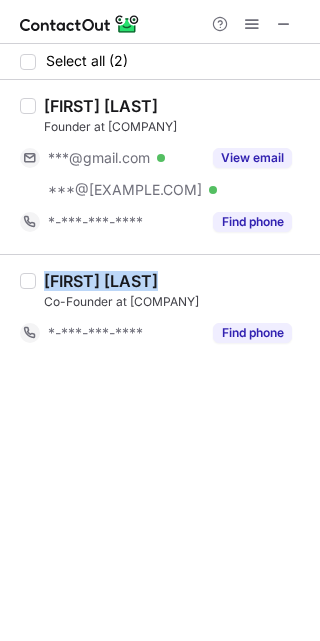 click on "[FIRST] [LAST]" at bounding box center [176, 281] 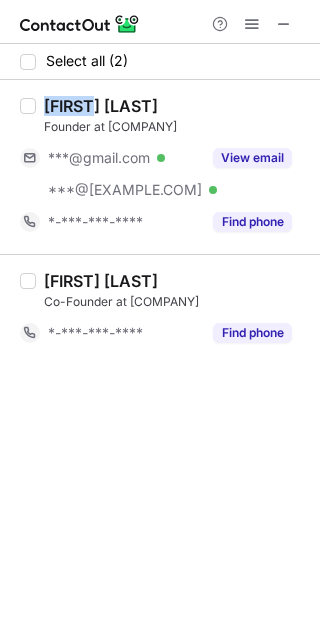 click on "[FIRST] [LAST]" at bounding box center (101, 106) 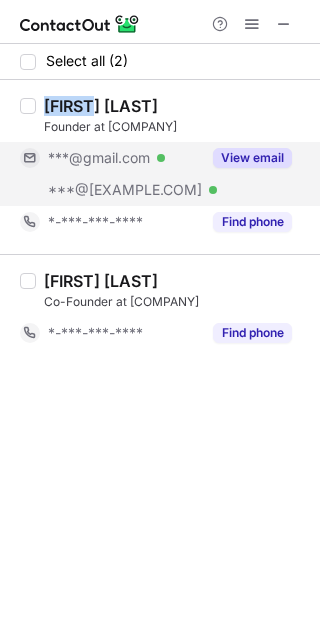 drag, startPoint x: 246, startPoint y: 155, endPoint x: 144, endPoint y: 150, distance: 102.122475 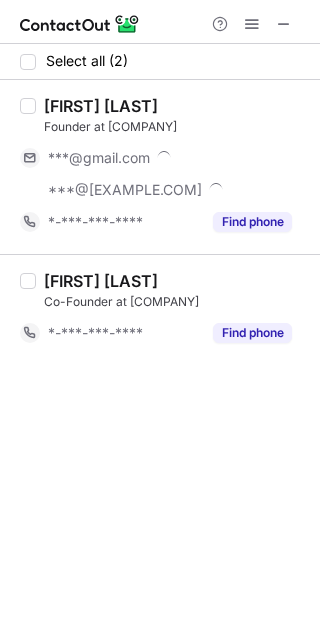 click on "Founder at [COMPANY]" at bounding box center [176, 127] 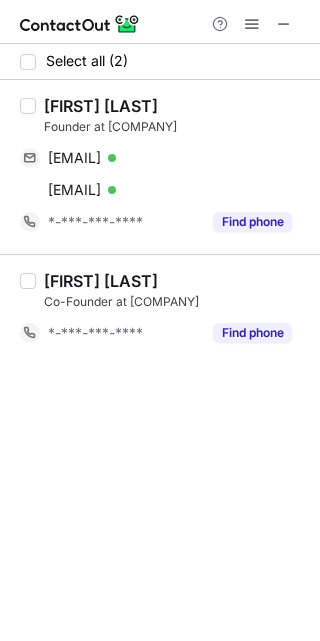 click on "Founder at [COMPANY]" at bounding box center (176, 127) 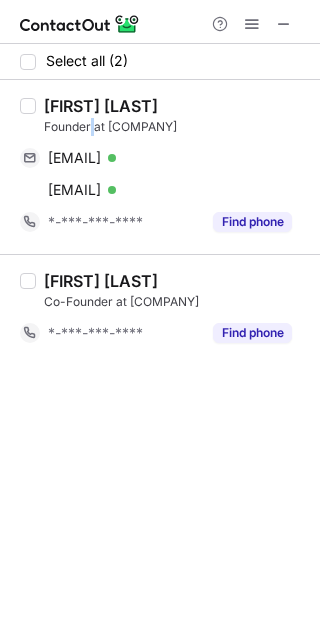 click on "Founder at [COMPANY]" at bounding box center (176, 127) 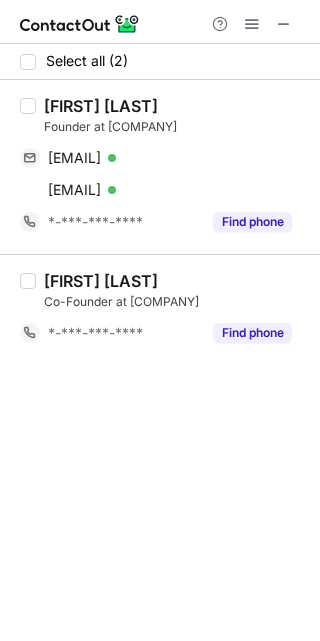 click on "[FIRST] [LAST]" at bounding box center [101, 106] 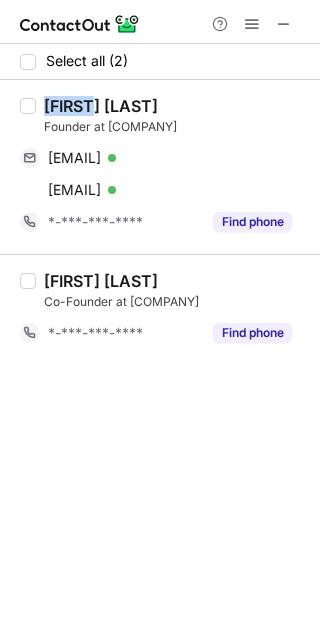 click on "[FIRST] [LAST]" at bounding box center (101, 106) 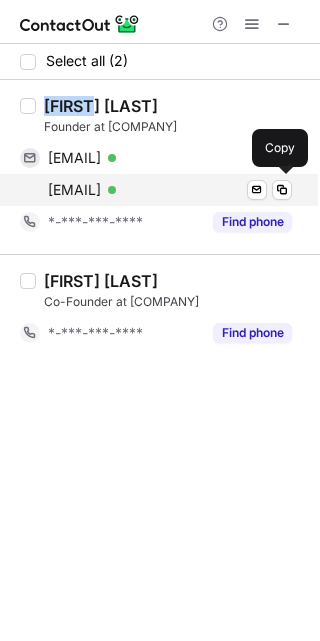 copy on "[FIRST]" 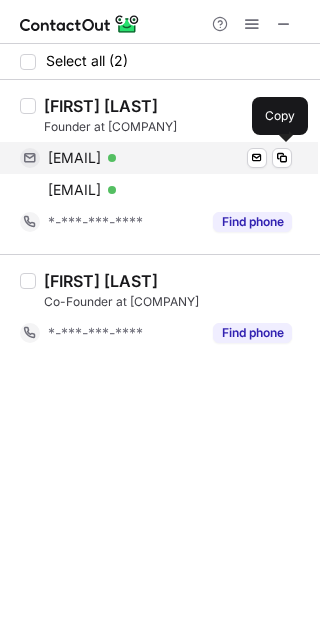 click on "[EMAIL]" at bounding box center [74, 158] 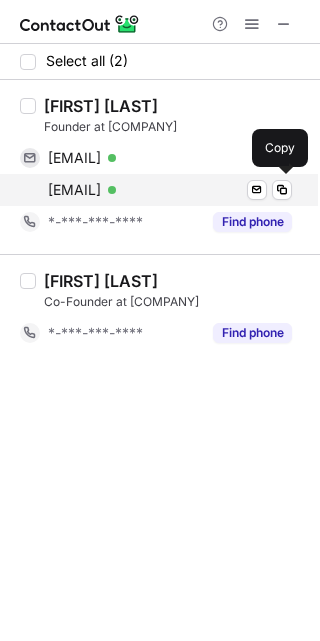 click on "[EMAIL]" at bounding box center (74, 190) 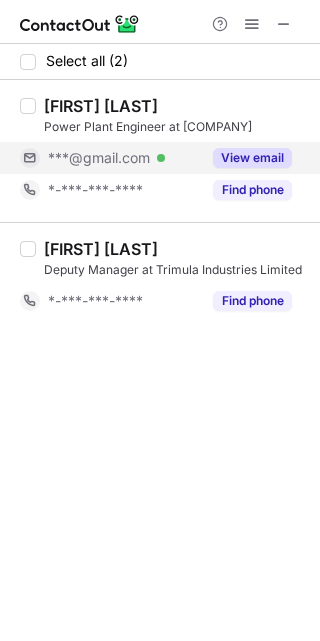 click on "View email" at bounding box center [252, 158] 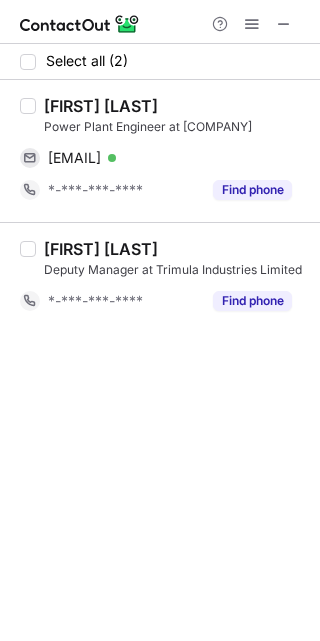 click on "[FIRST] [LAST]" at bounding box center (101, 106) 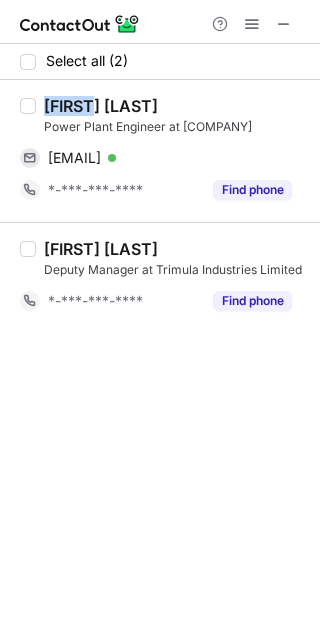 click on "[FIRST] [LAST]" at bounding box center (101, 106) 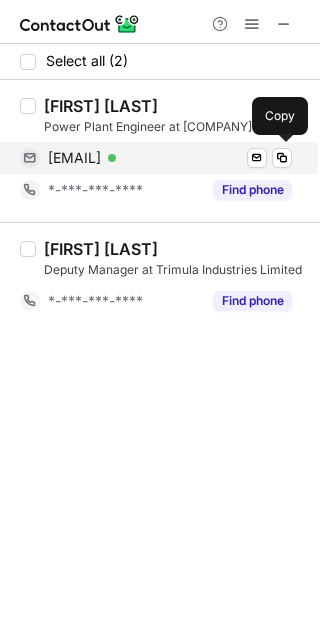 drag, startPoint x: 87, startPoint y: 147, endPoint x: 99, endPoint y: 172, distance: 27.730848 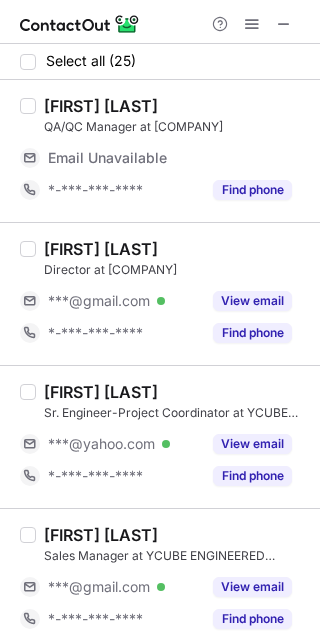 click on "[FIRST] [LAST]" at bounding box center (101, 249) 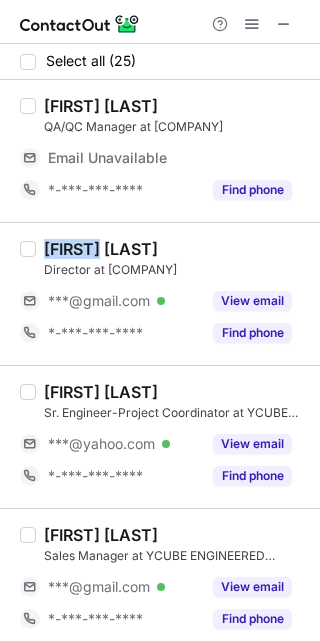 click on "[FIRST] [LAST]" at bounding box center (101, 249) 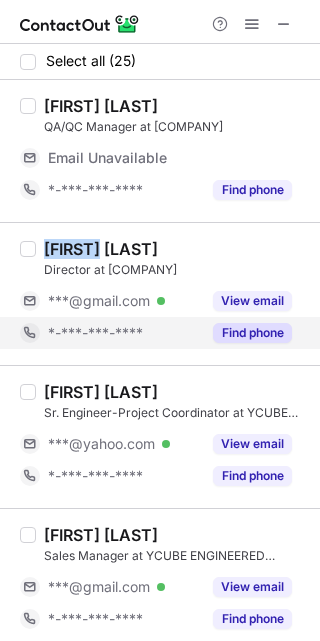 copy on "[FIRST]" 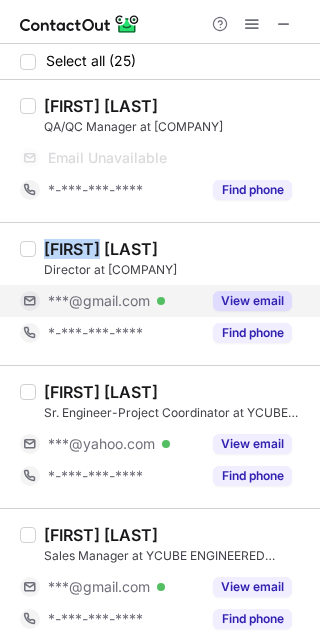 click on "View email" at bounding box center [252, 301] 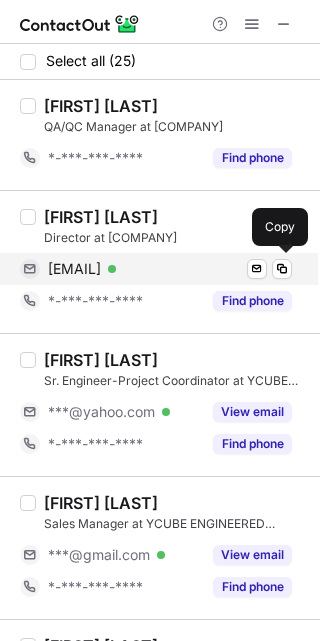 click on "[EMAIL]" at bounding box center (74, 269) 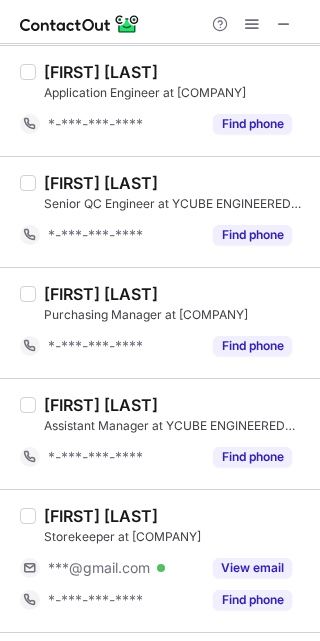 scroll, scrollTop: 1200, scrollLeft: 0, axis: vertical 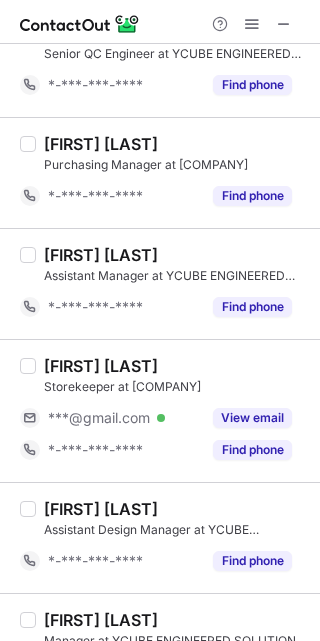 click on "[FIRST] [LAST]" at bounding box center [101, 366] 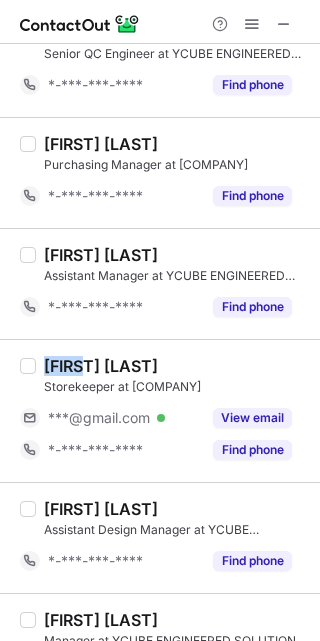 click on "[FIRST] [LAST]" at bounding box center (101, 366) 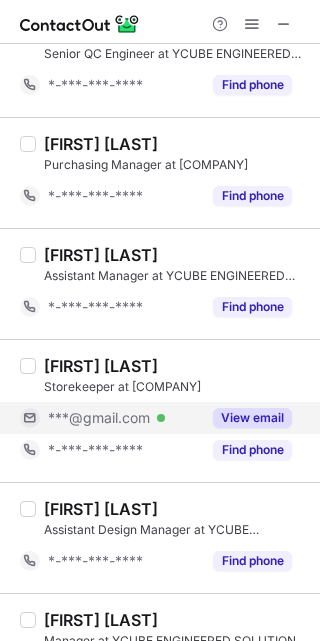 click on "***@gmail.com Verified" at bounding box center (124, 418) 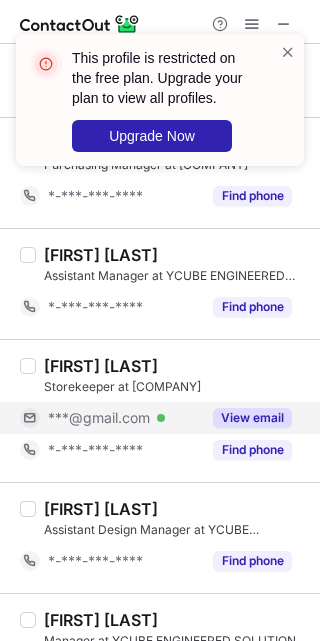 click on "***@gmail.com" at bounding box center (99, 418) 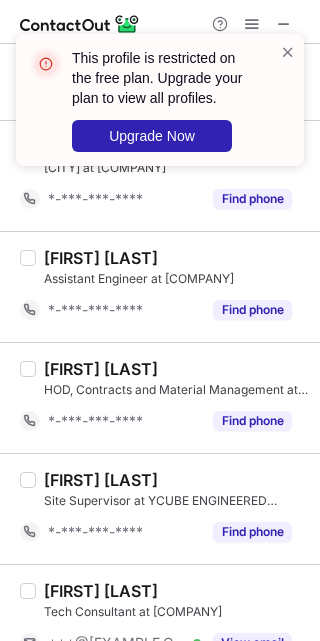 scroll, scrollTop: 2405, scrollLeft: 0, axis: vertical 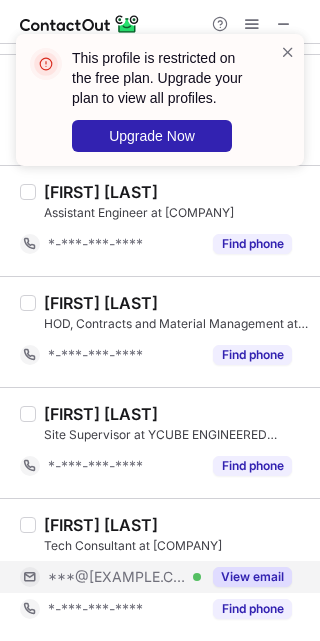 click on "View email" at bounding box center [252, 577] 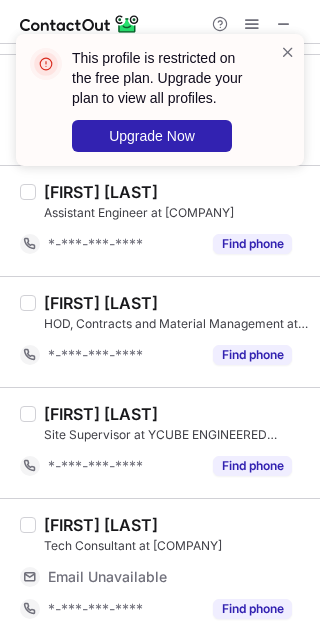 click on "[FIRST] [LAST]" at bounding box center (101, 525) 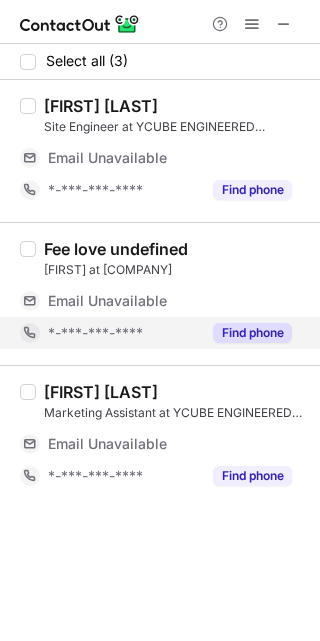 scroll, scrollTop: 0, scrollLeft: 0, axis: both 